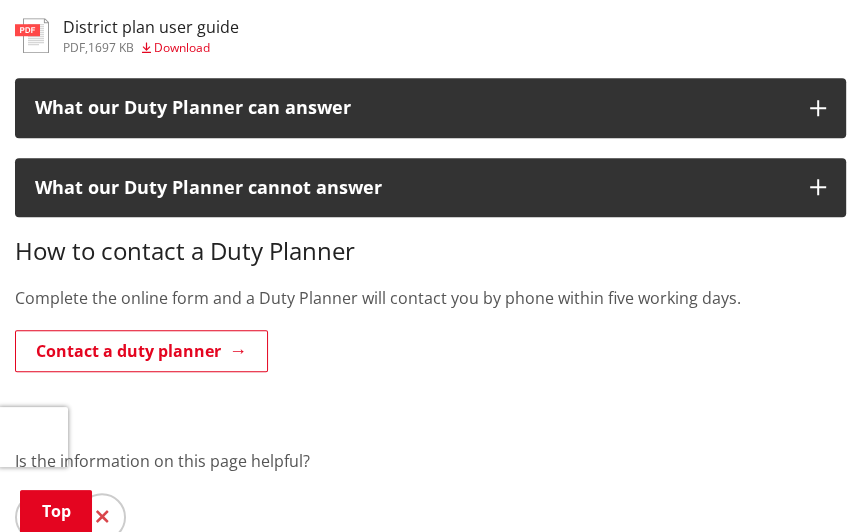 scroll, scrollTop: 933, scrollLeft: 0, axis: vertical 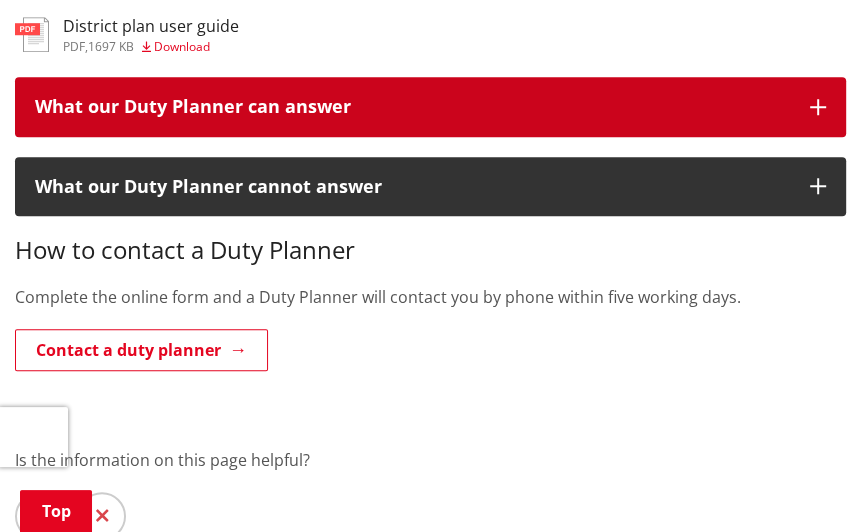 click at bounding box center [818, 107] 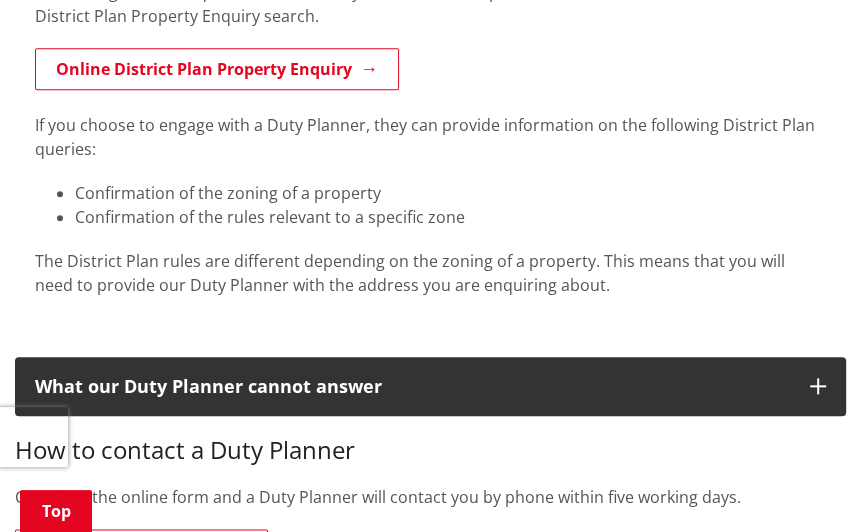 scroll, scrollTop: 1133, scrollLeft: 0, axis: vertical 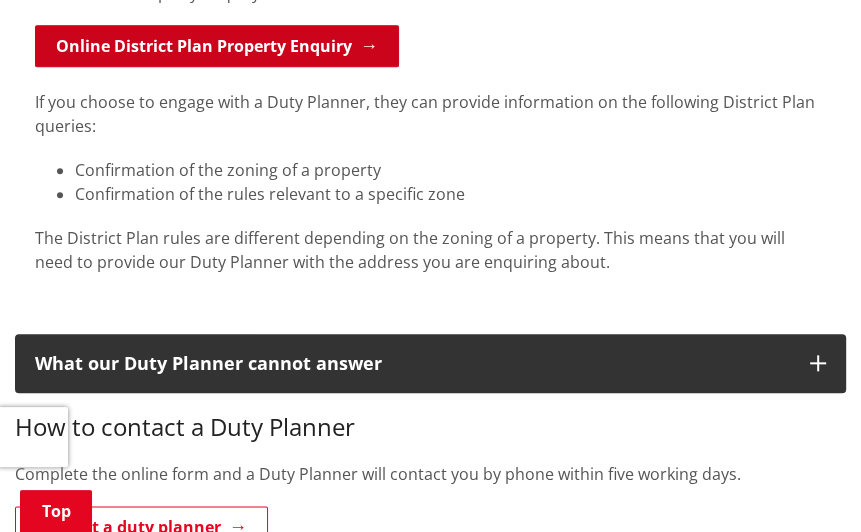 click on "Online District Plan Property Enquiry" at bounding box center (217, 46) 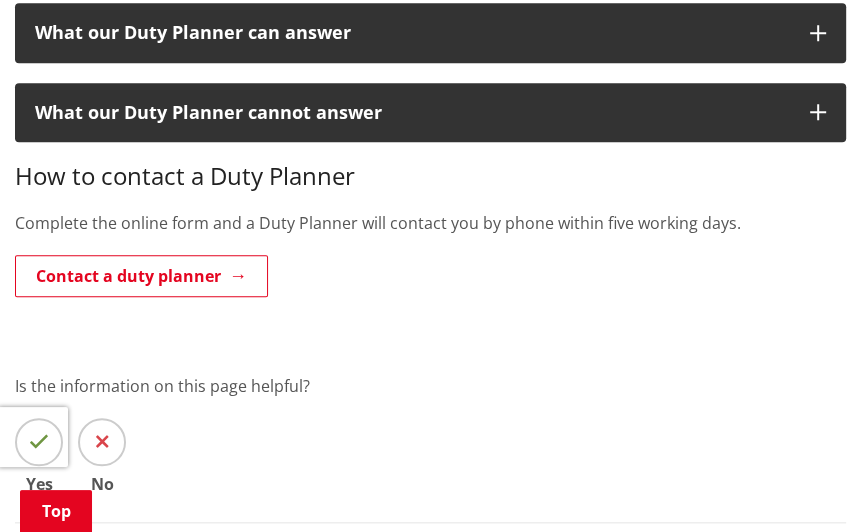scroll, scrollTop: 1000, scrollLeft: 0, axis: vertical 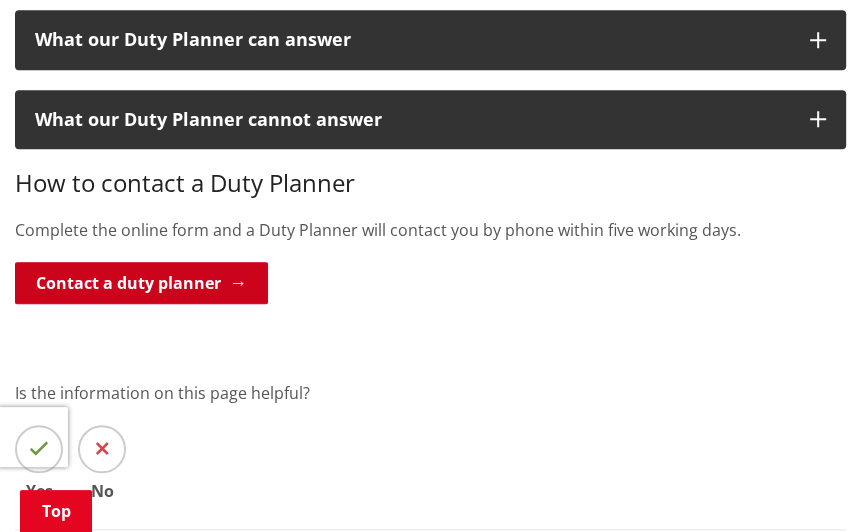 click on "Contact a duty planner" at bounding box center (141, 283) 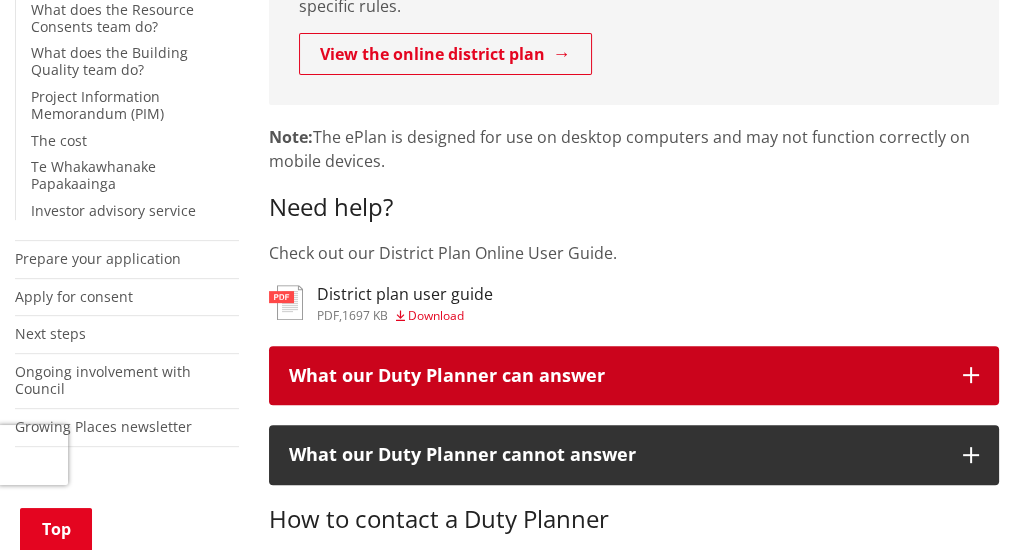 scroll, scrollTop: 766, scrollLeft: 0, axis: vertical 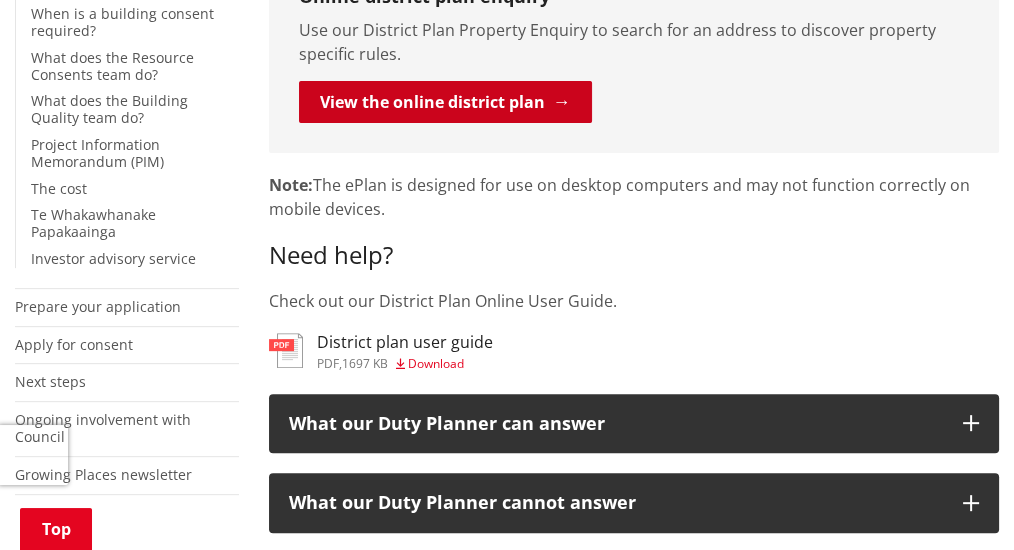 click on "View the online district plan" at bounding box center [445, 102] 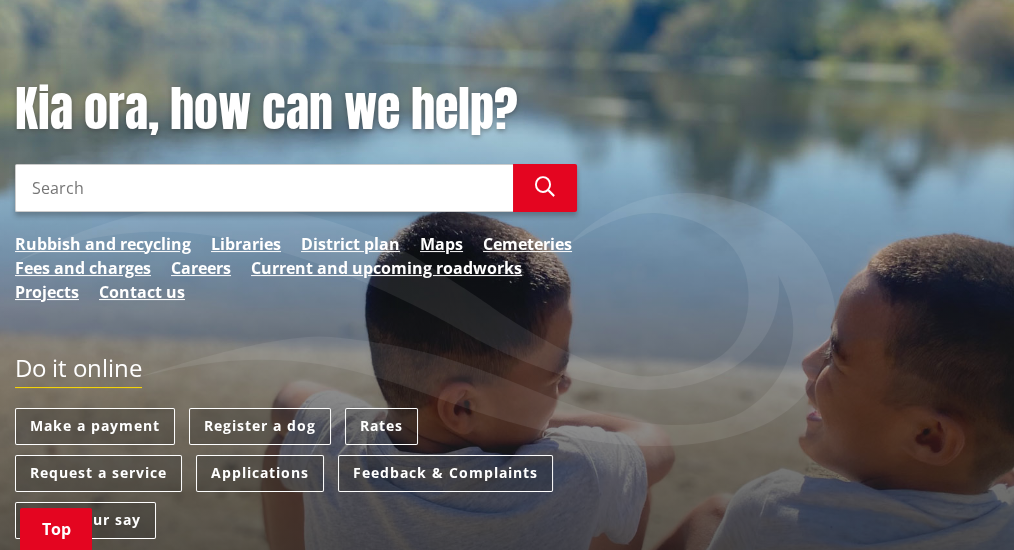 scroll, scrollTop: 66, scrollLeft: 0, axis: vertical 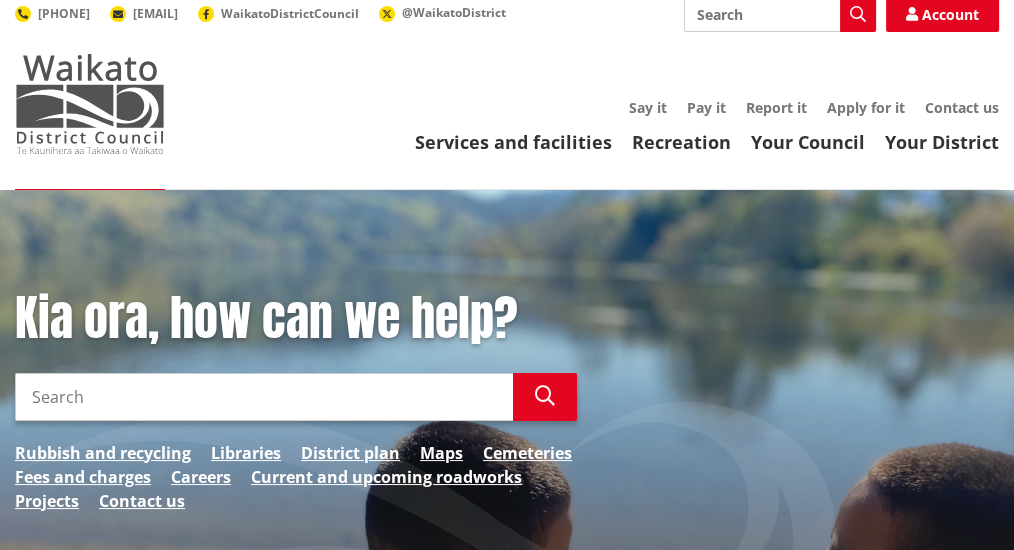 click at bounding box center [90, 104] 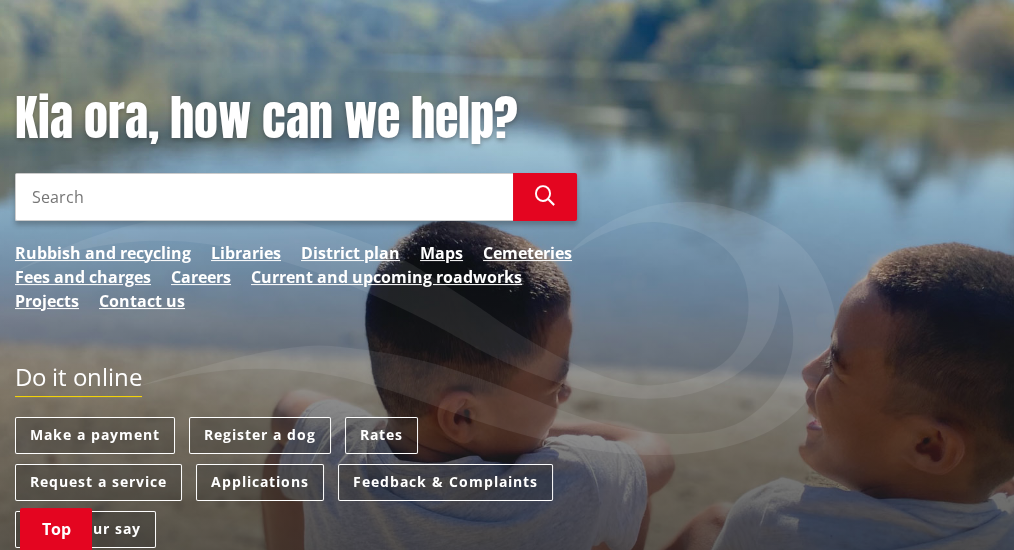 scroll, scrollTop: 0, scrollLeft: 0, axis: both 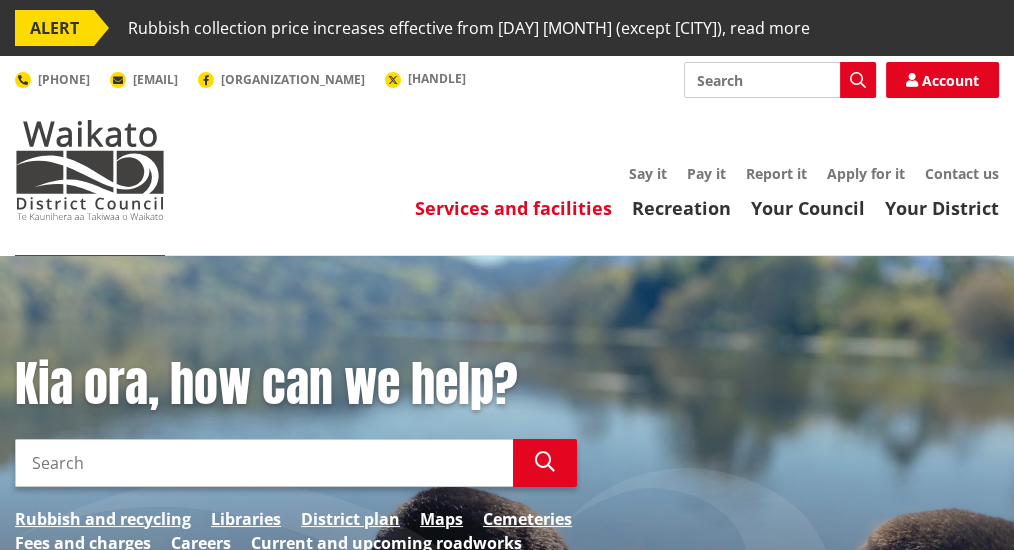 click on "Services and facilities" at bounding box center (513, 208) 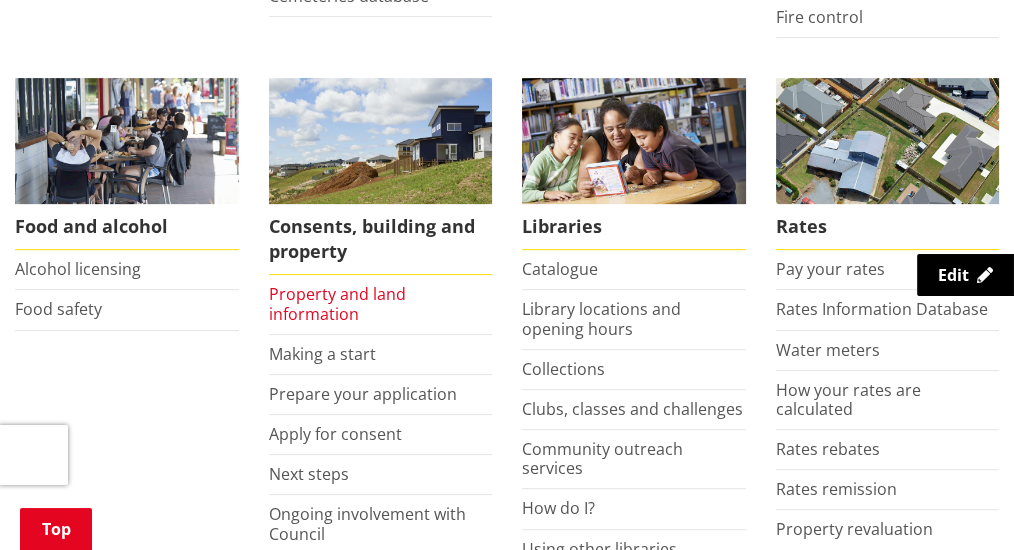 scroll, scrollTop: 800, scrollLeft: 0, axis: vertical 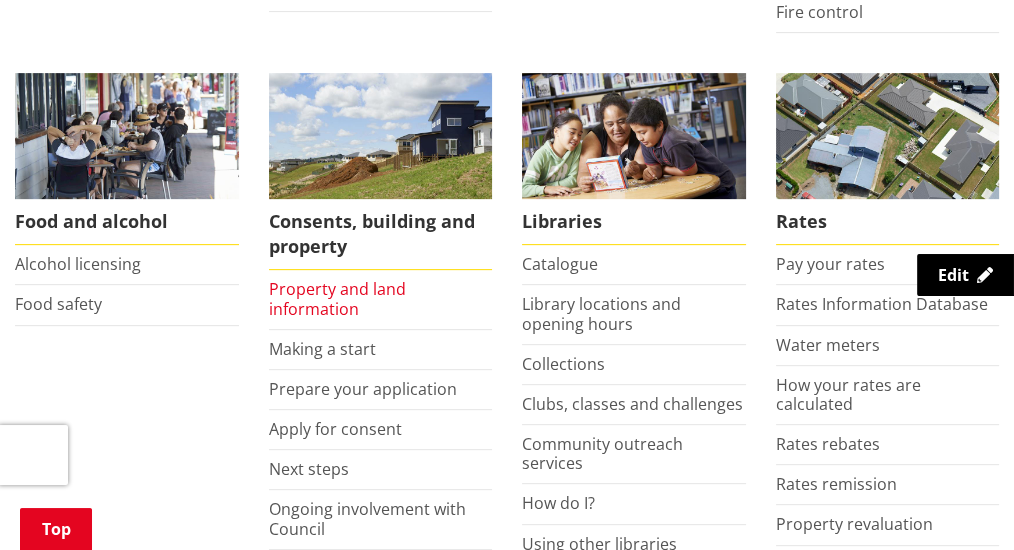 click on "Property and land information" at bounding box center [337, 298] 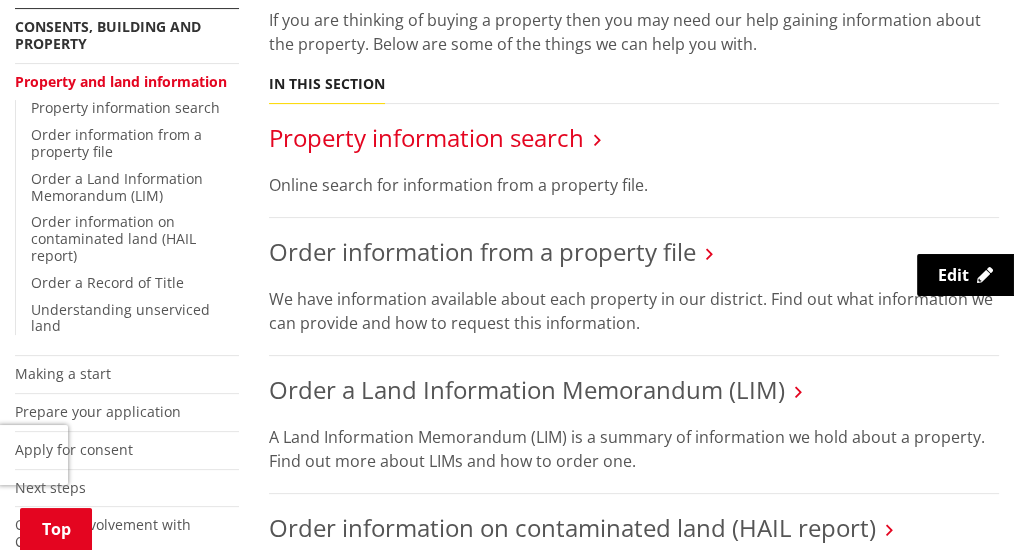 scroll, scrollTop: 533, scrollLeft: 0, axis: vertical 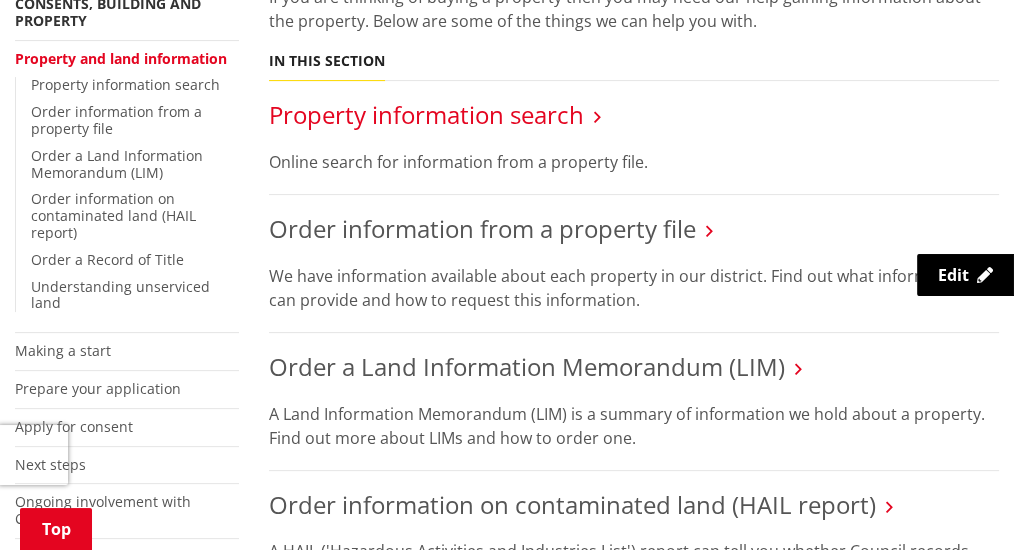 click on "Property information search" at bounding box center (426, 114) 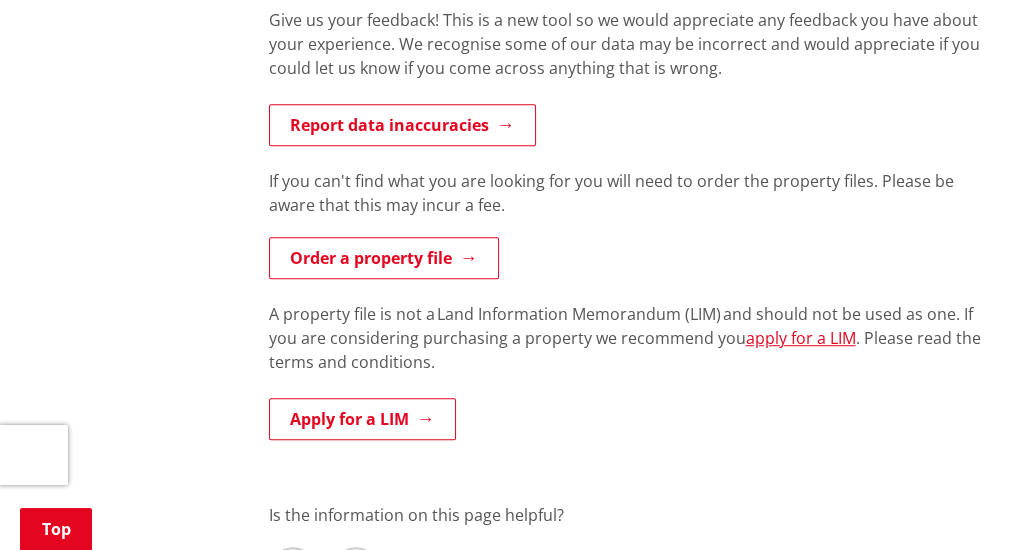 scroll, scrollTop: 1133, scrollLeft: 0, axis: vertical 